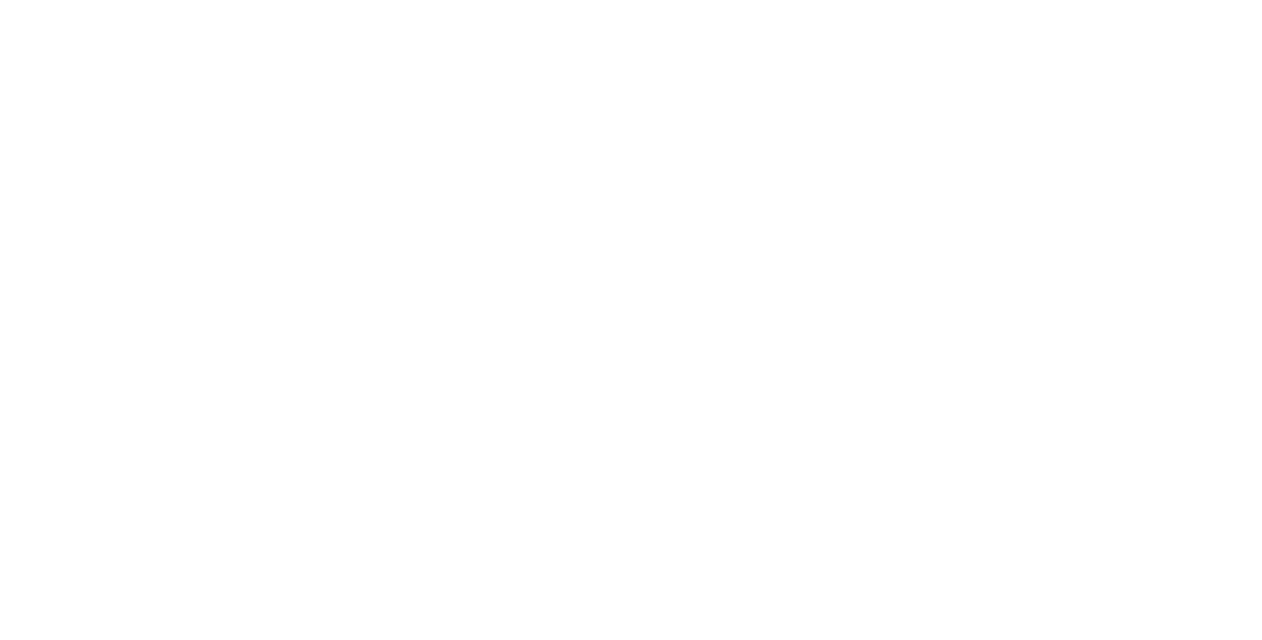 scroll, scrollTop: 0, scrollLeft: 0, axis: both 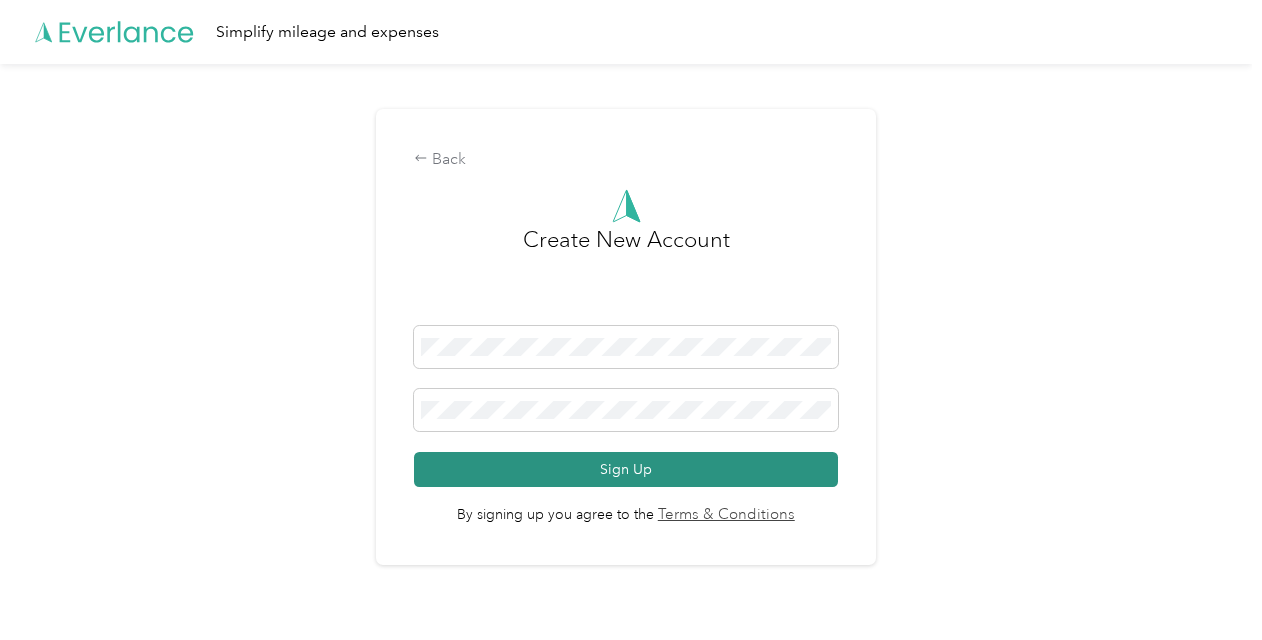 click on "Sign Up" at bounding box center (625, 469) 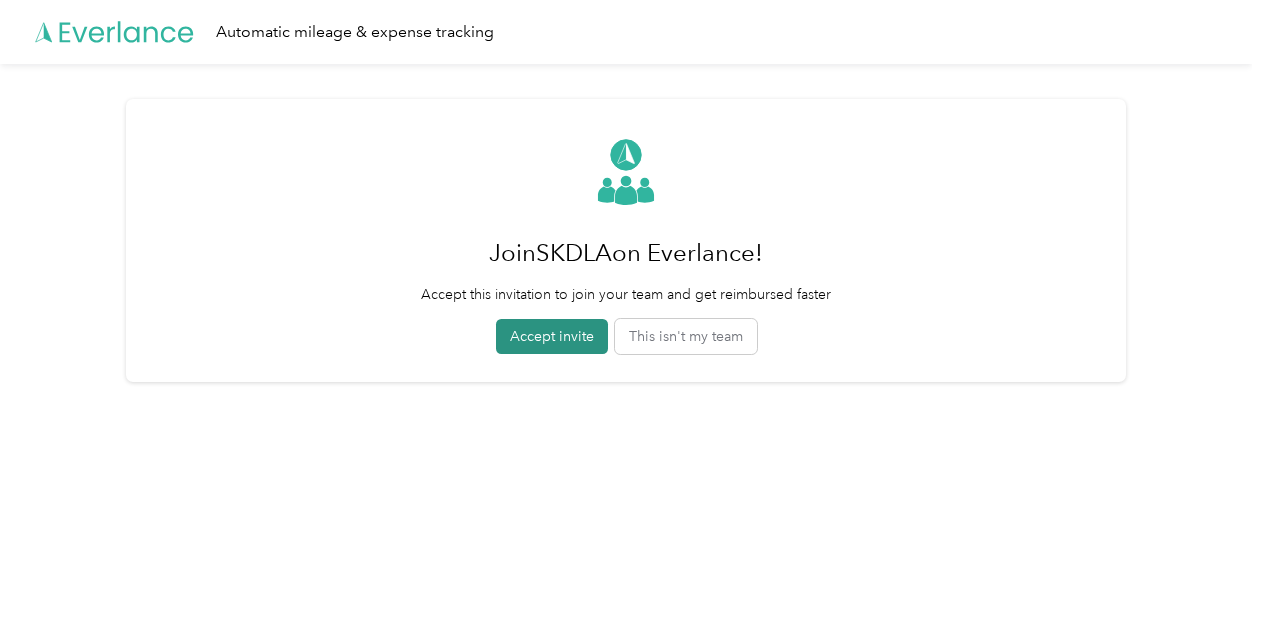click on "Accept invite" at bounding box center [552, 336] 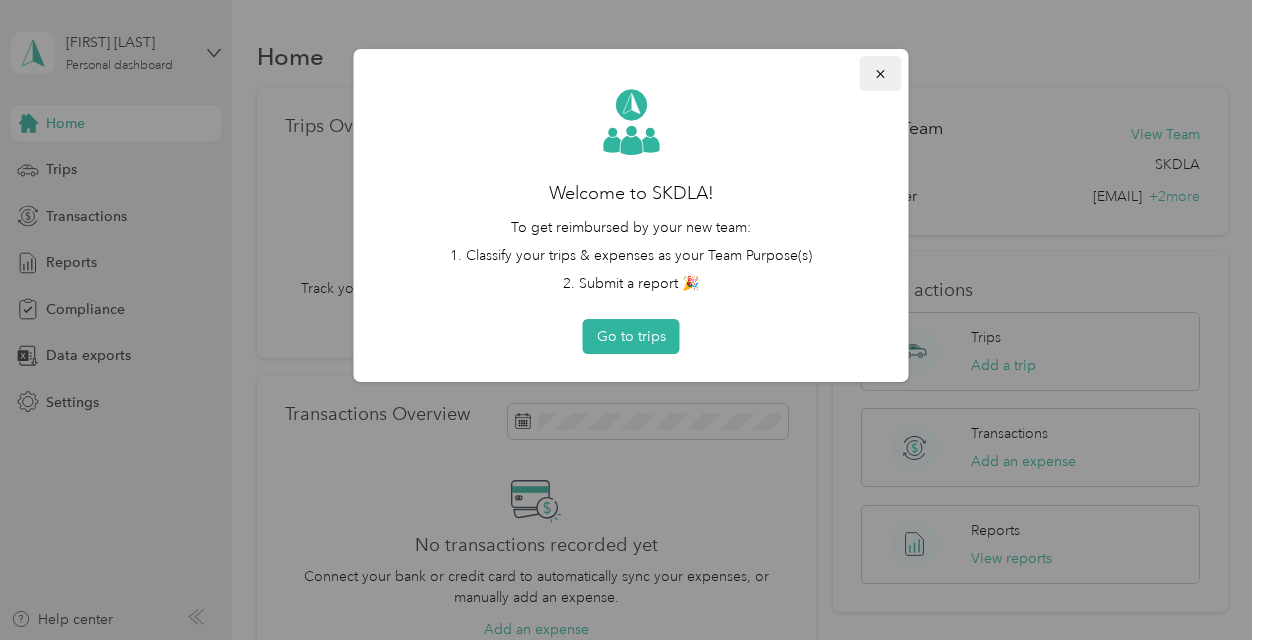 click at bounding box center [881, 73] 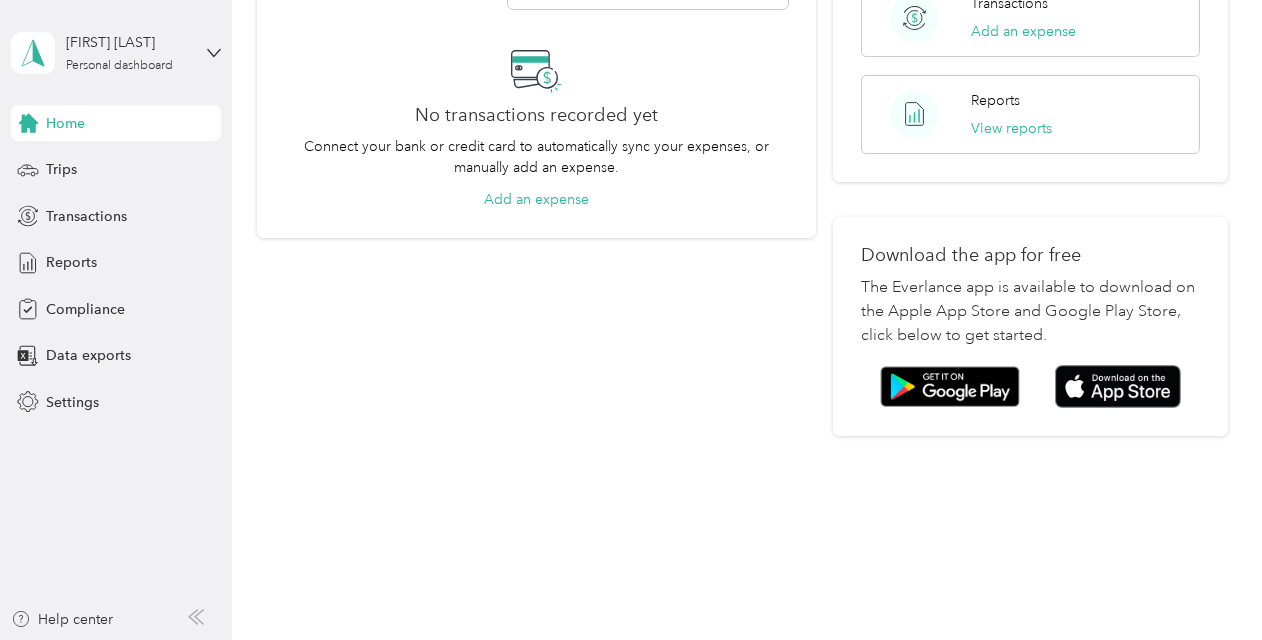 scroll, scrollTop: 0, scrollLeft: 0, axis: both 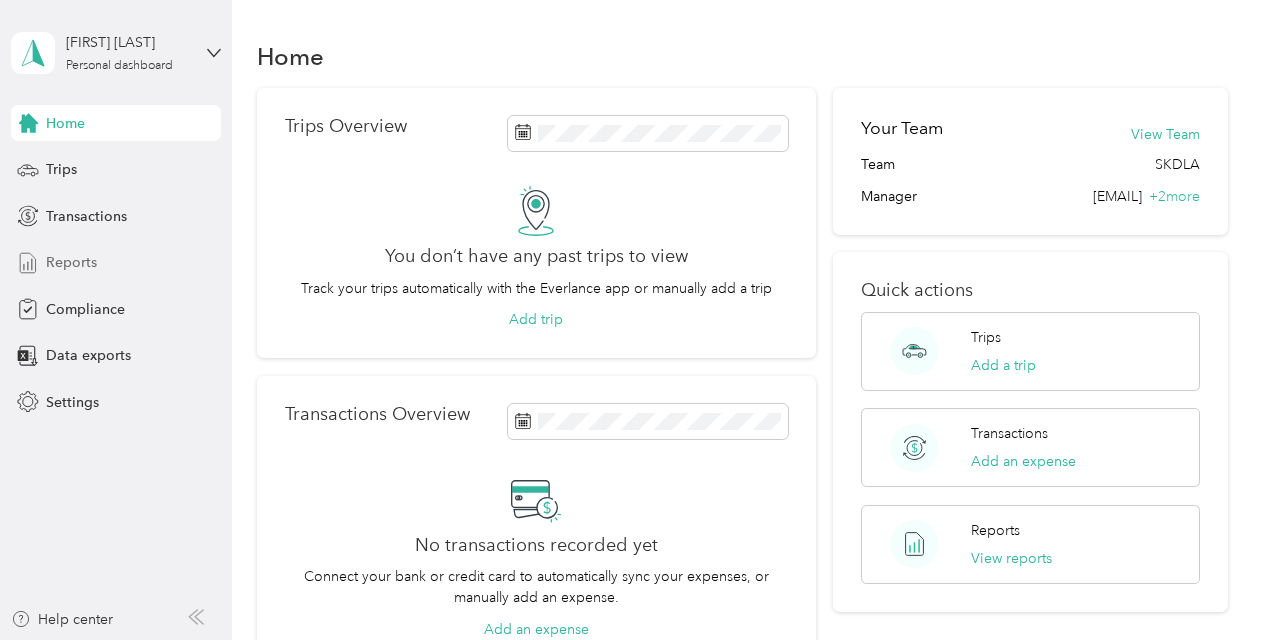click on "Reports" at bounding box center [116, 263] 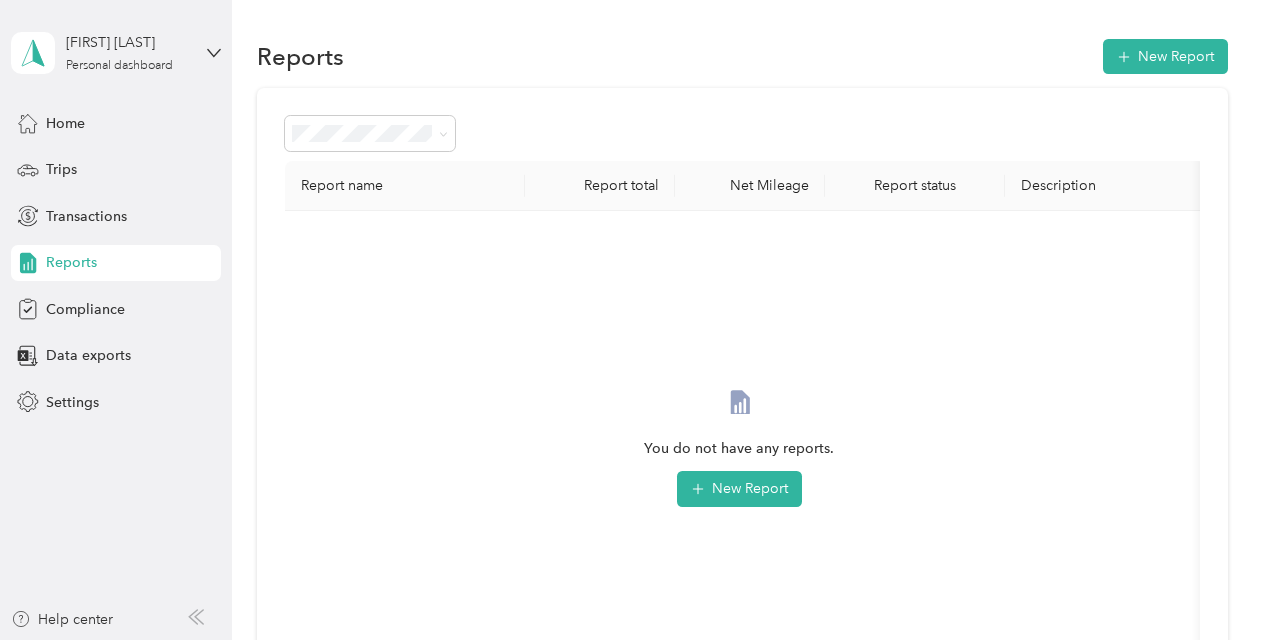scroll, scrollTop: 76, scrollLeft: 0, axis: vertical 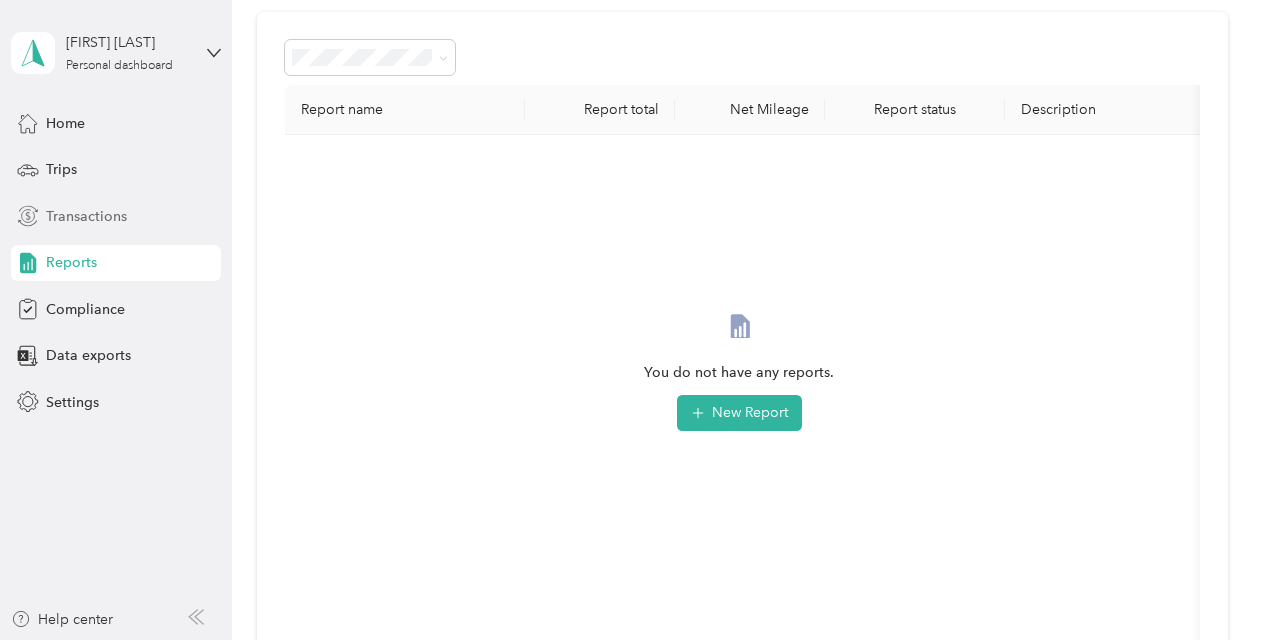 click on "Transactions" at bounding box center [86, 216] 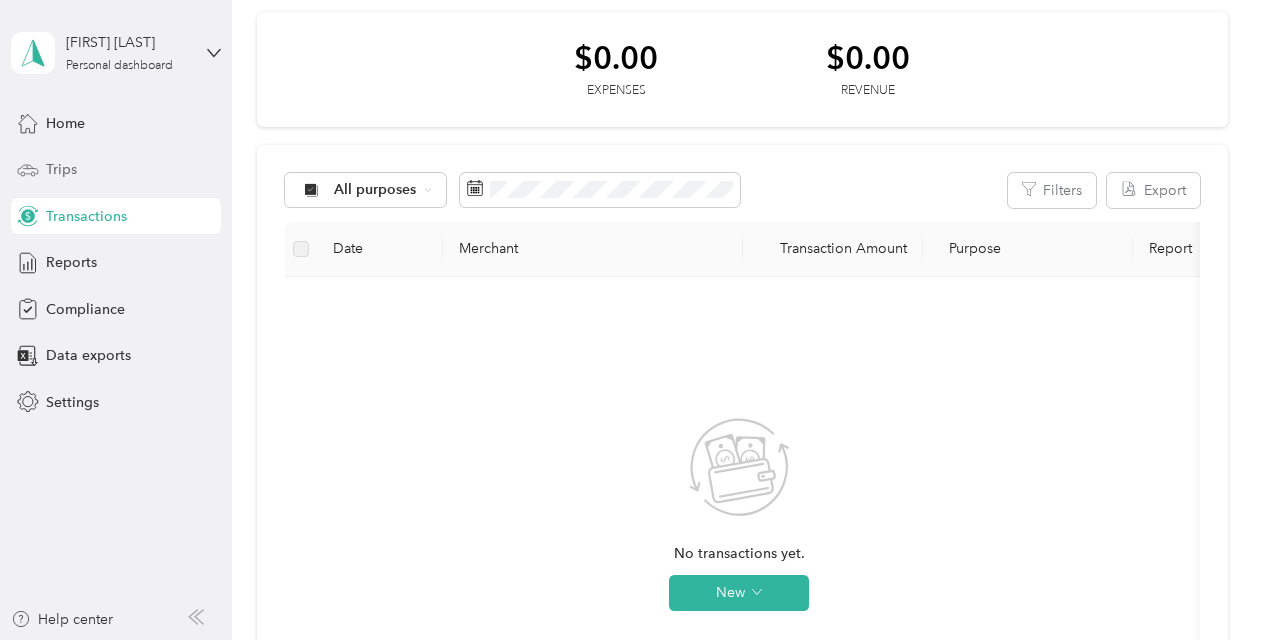 click on "Trips" at bounding box center [116, 170] 